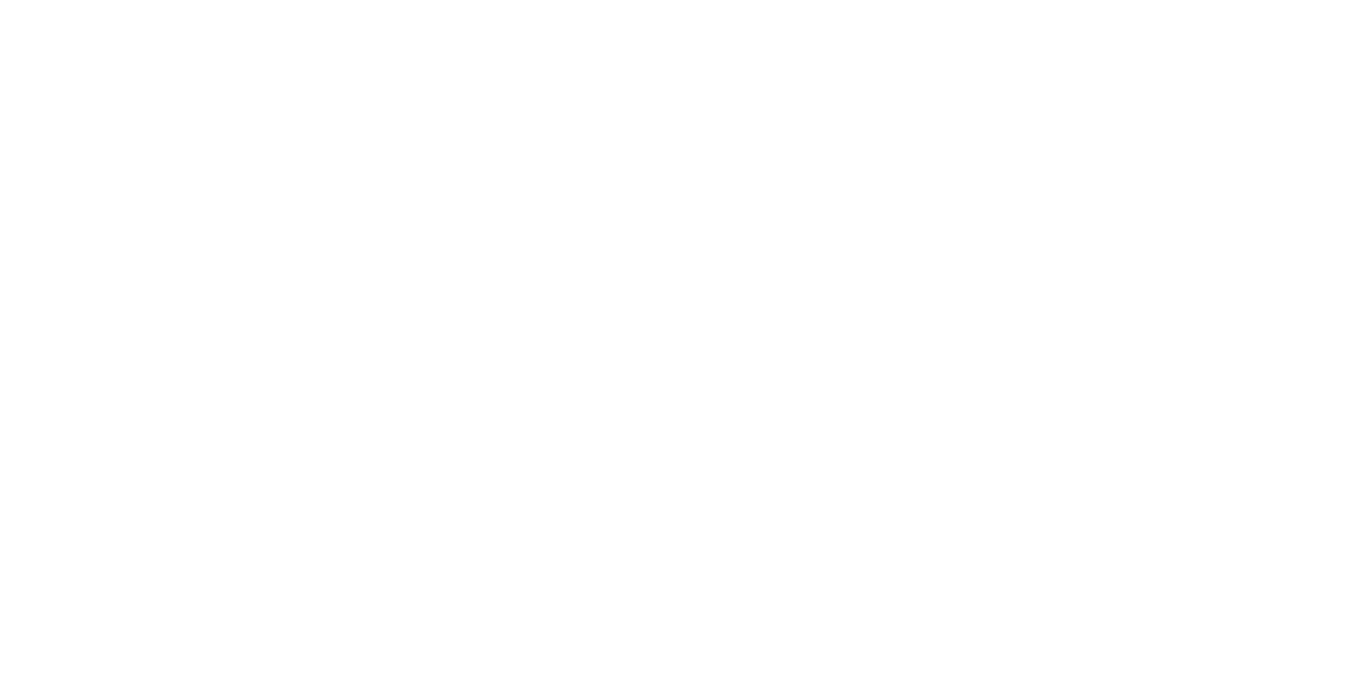 scroll, scrollTop: 0, scrollLeft: 0, axis: both 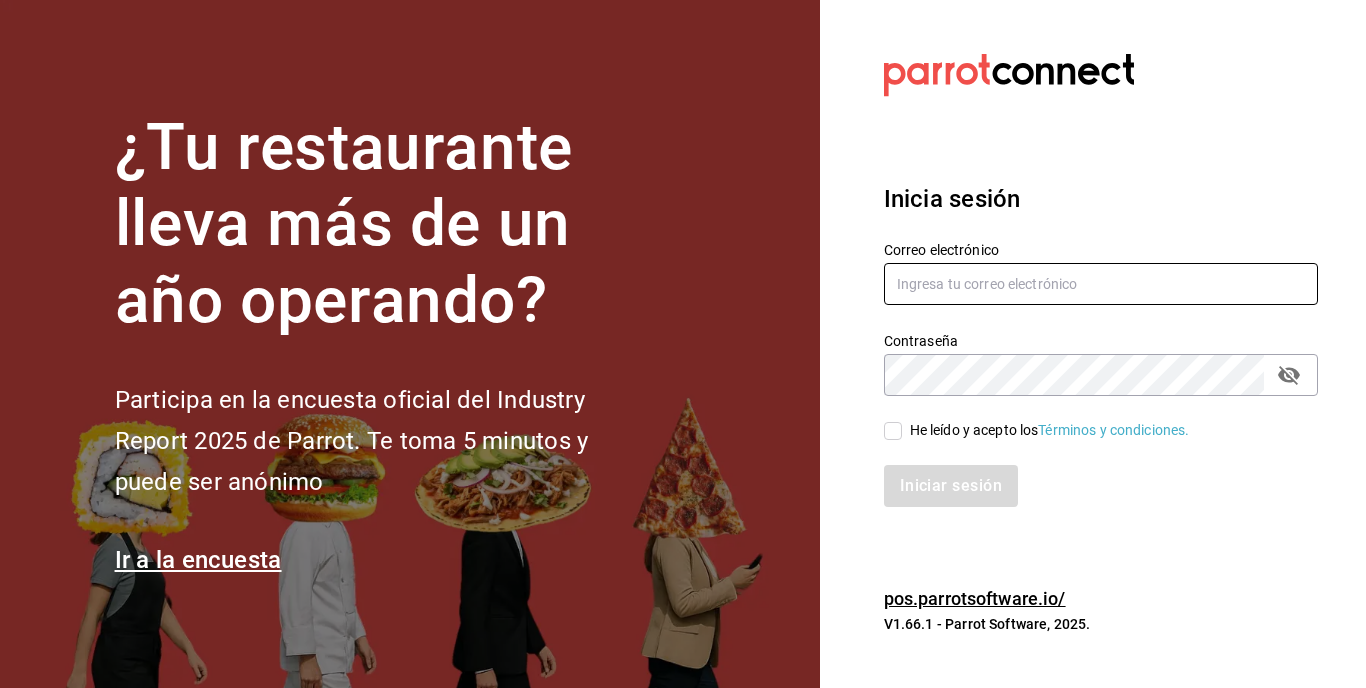 type on "[USERNAME]@[DOMAIN]" 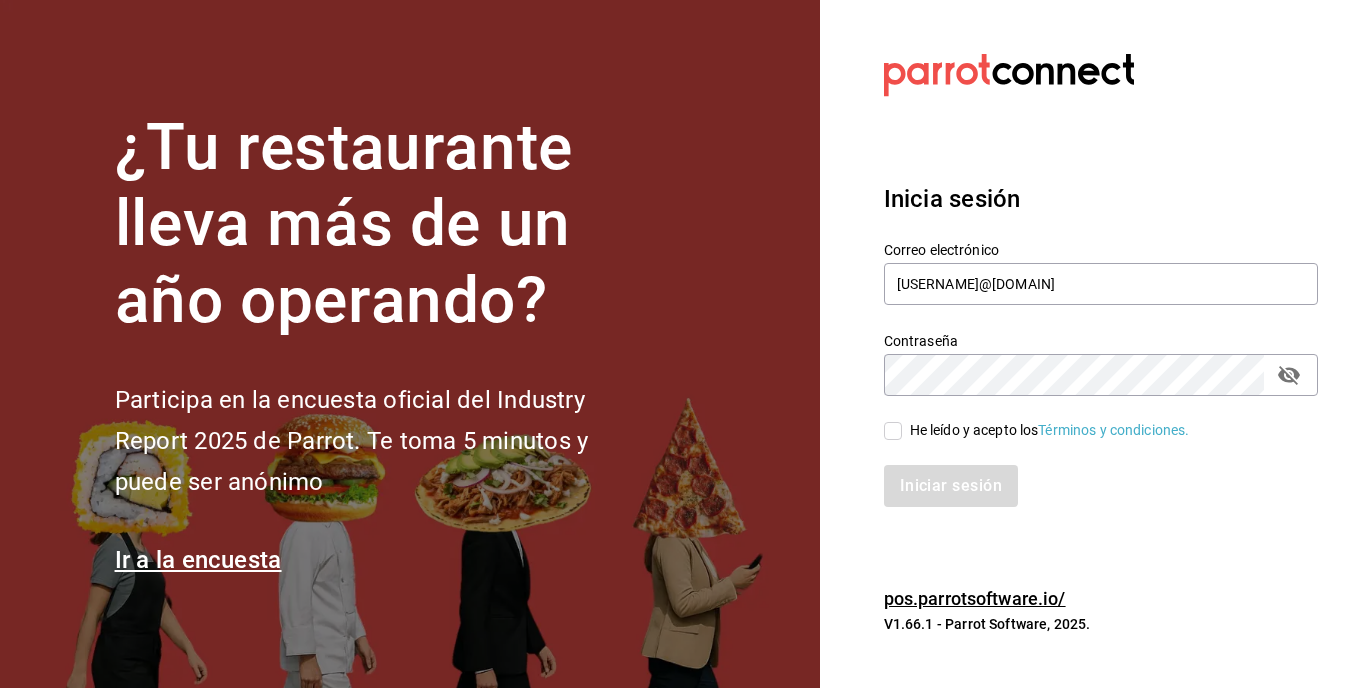 click on "He leído y acepto los  Términos y condiciones." at bounding box center (893, 431) 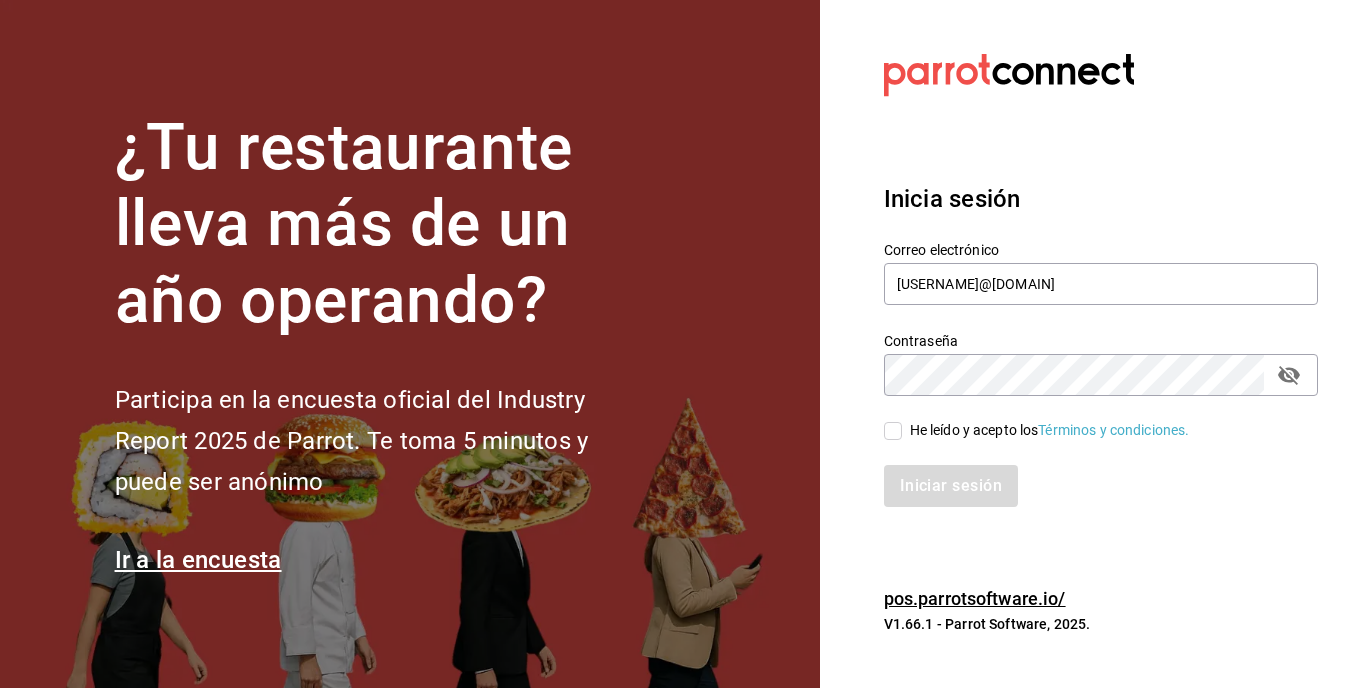 checkbox on "true" 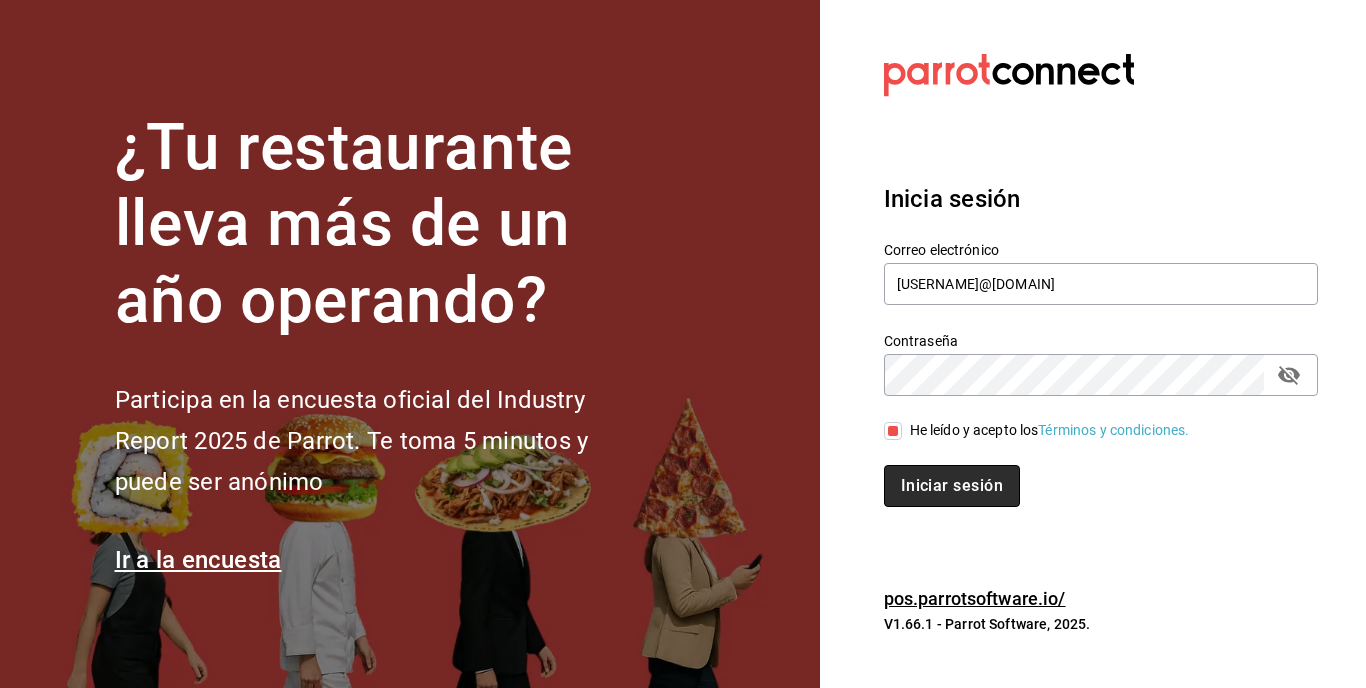 click on "Iniciar sesión" at bounding box center [952, 486] 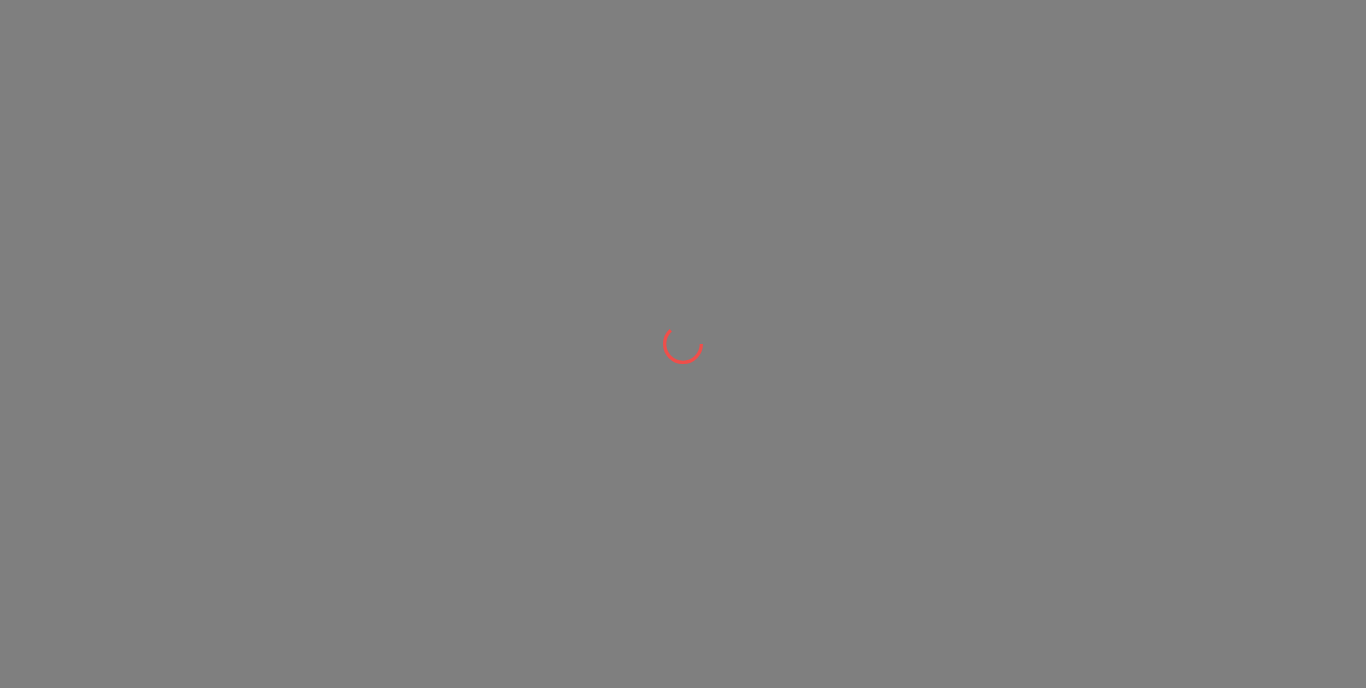 scroll, scrollTop: 0, scrollLeft: 0, axis: both 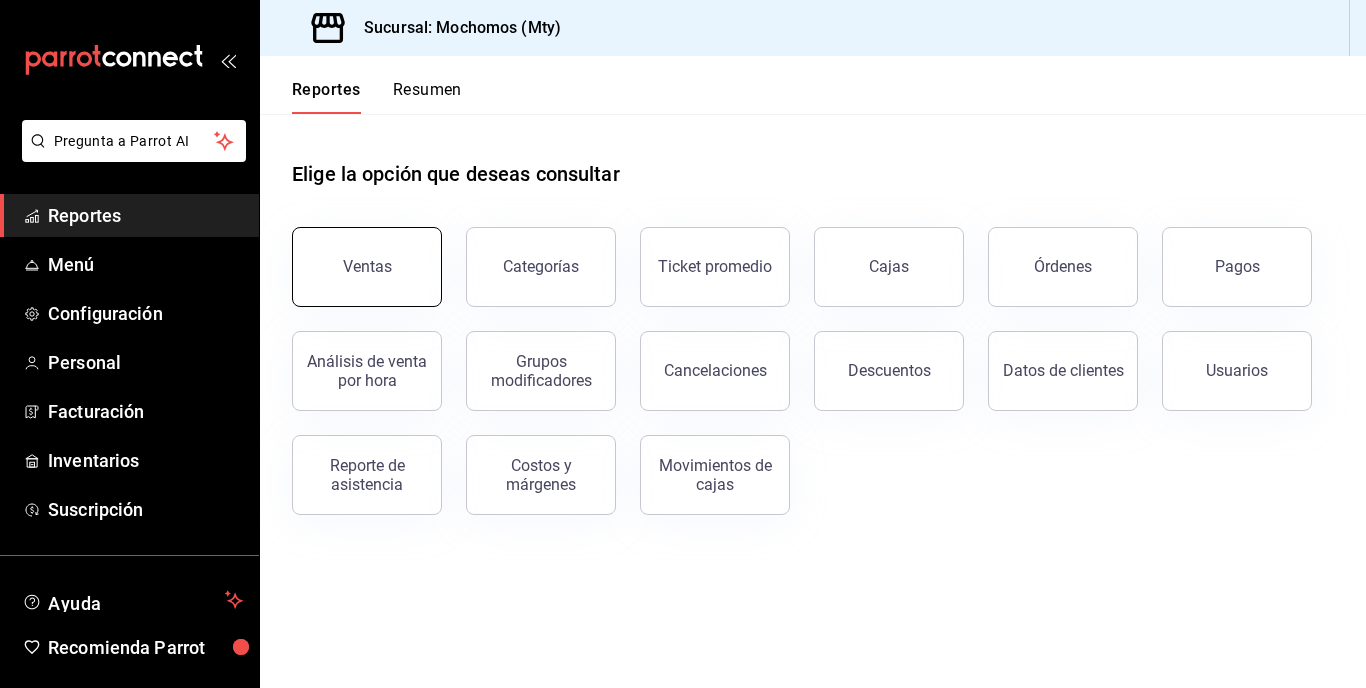 click on "Ventas" at bounding box center [367, 266] 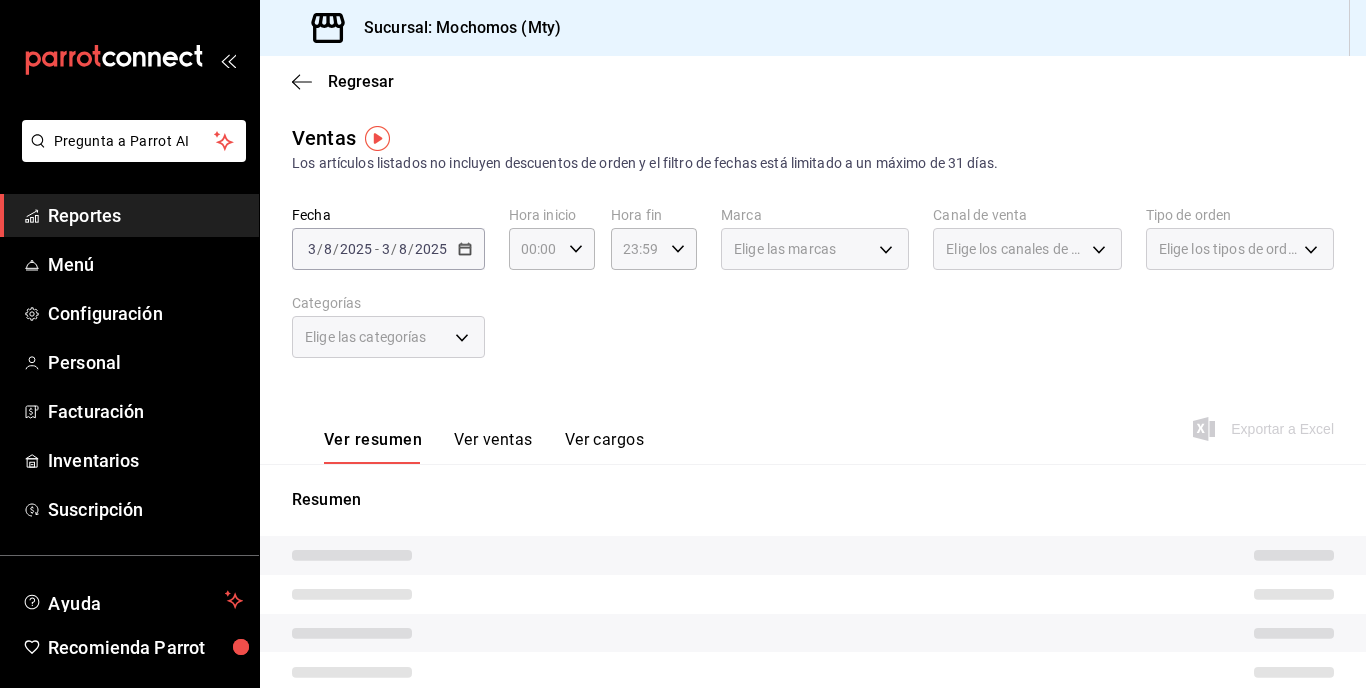 click on "Fecha" at bounding box center (388, 215) 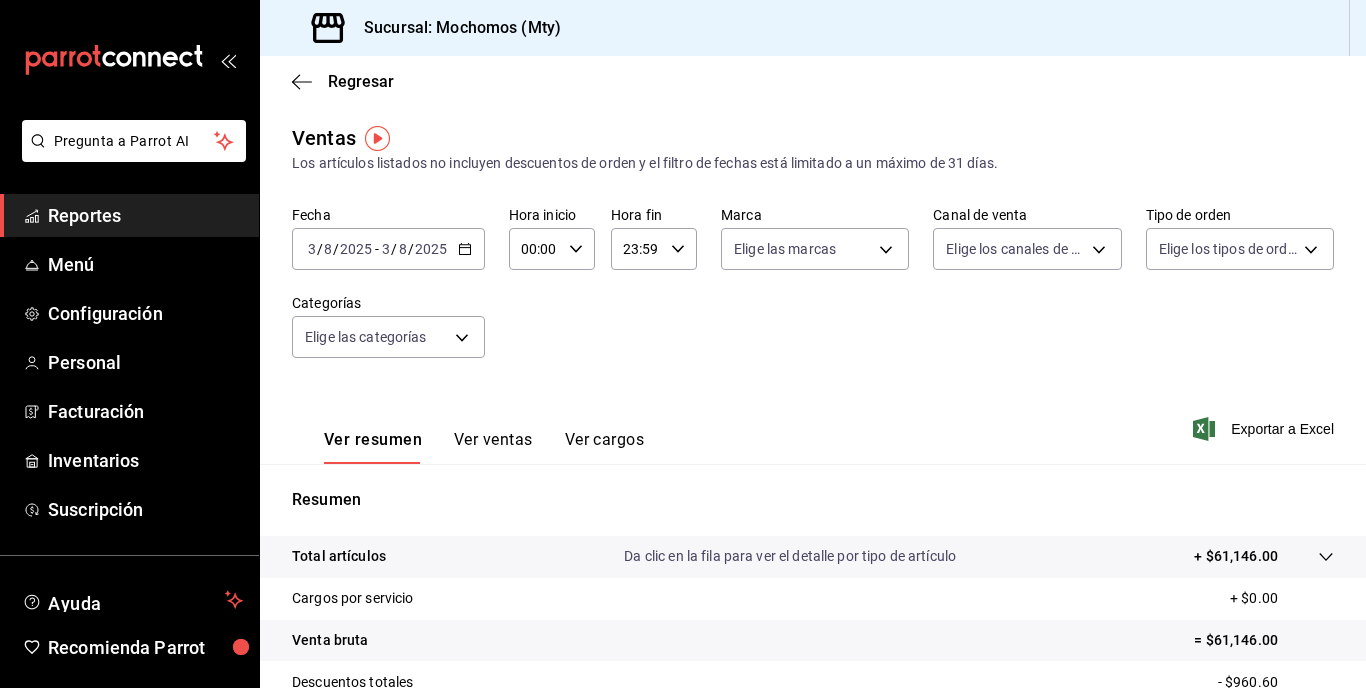 click 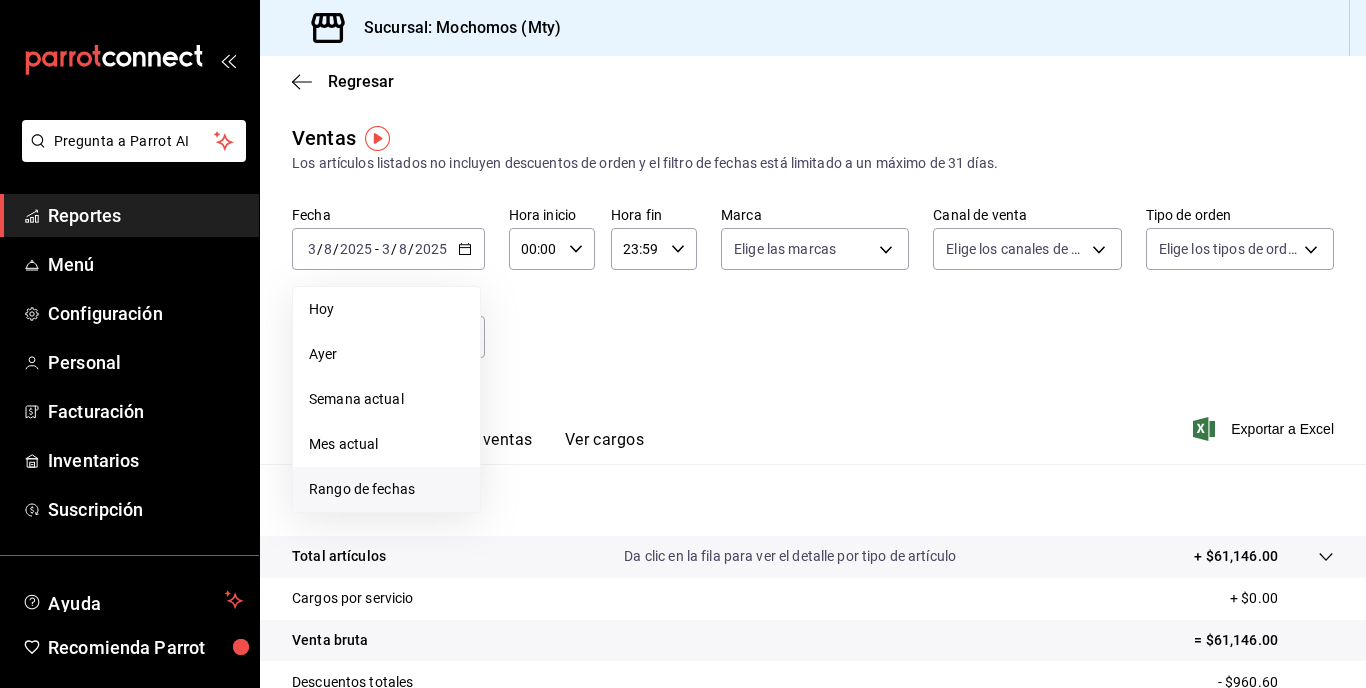 click on "Rango de fechas" at bounding box center [386, 489] 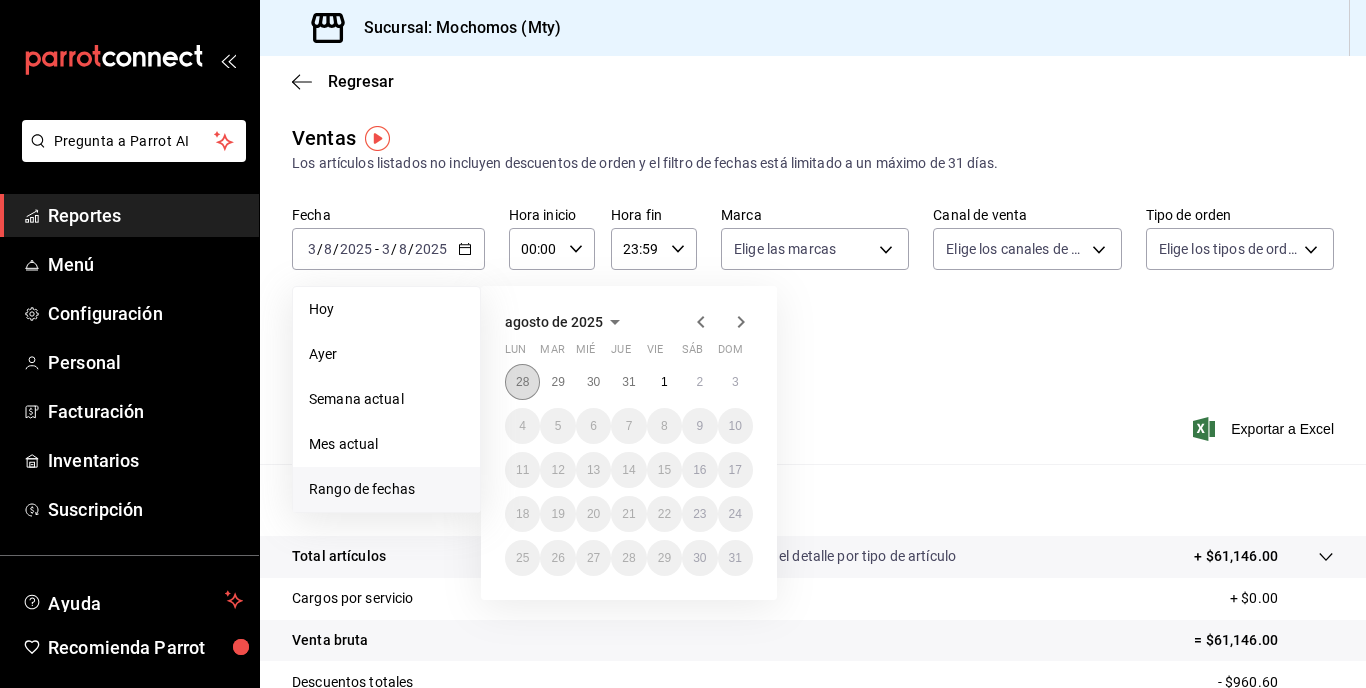 click on "28" at bounding box center [522, 382] 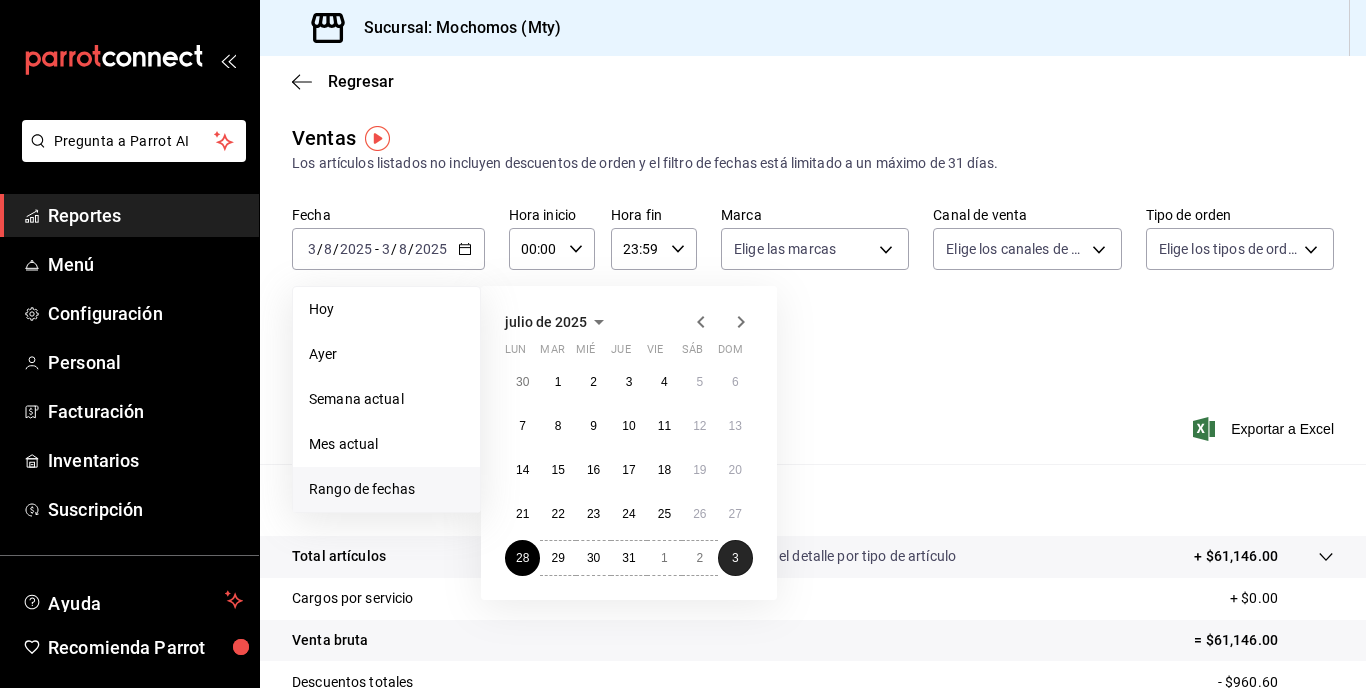 click on "3" at bounding box center [735, 558] 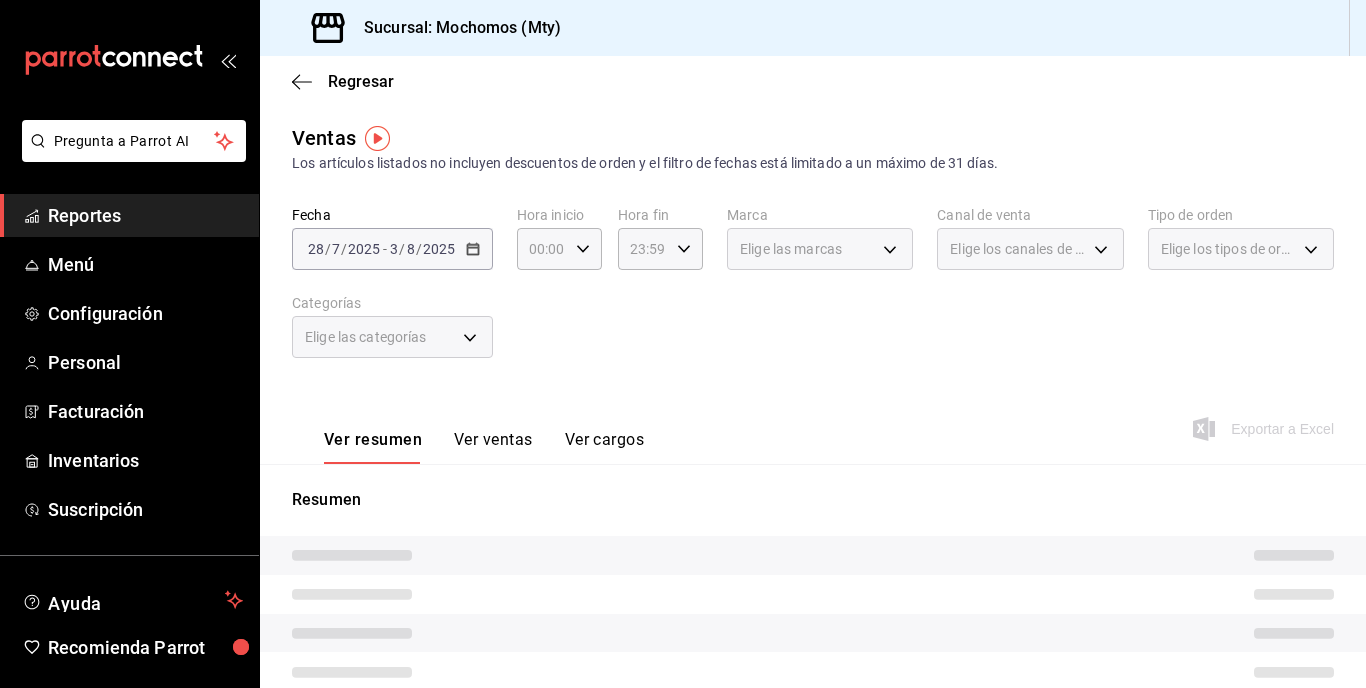 click on "Fecha [DATE] [DATE] - [DATE] [DATE] Hora inicio 00:00 Hora inicio Hora fin 23:59 Hora fin Marca Elige las marcas Canal de venta Elige los canales de venta Tipo de orden Elige los tipos de orden Categorías Elige las categorías" at bounding box center (813, 294) 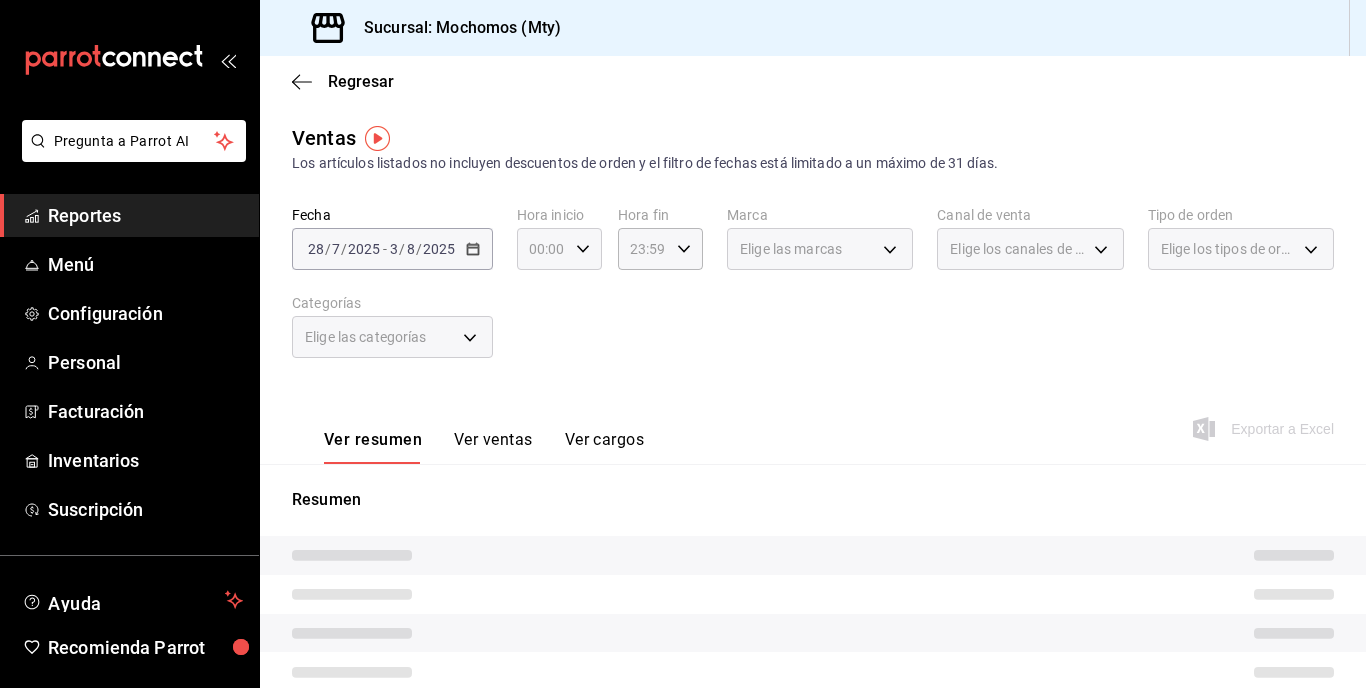 click 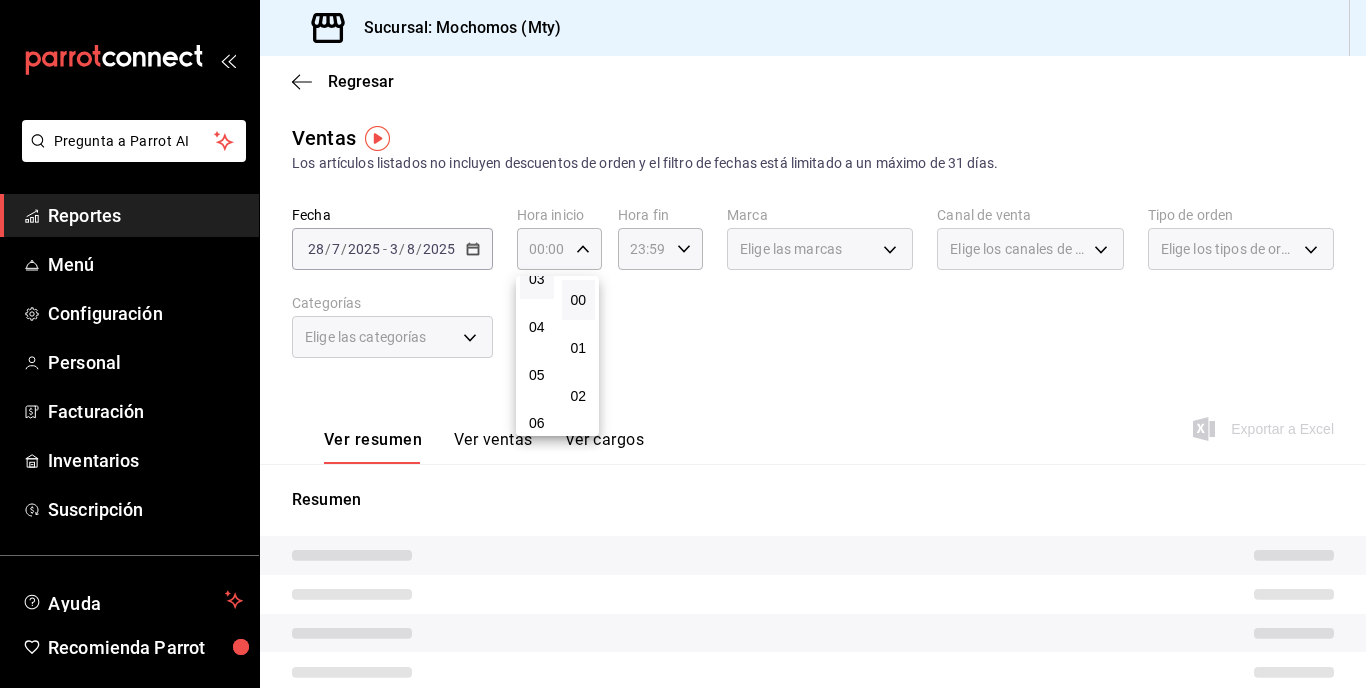 scroll, scrollTop: 200, scrollLeft: 0, axis: vertical 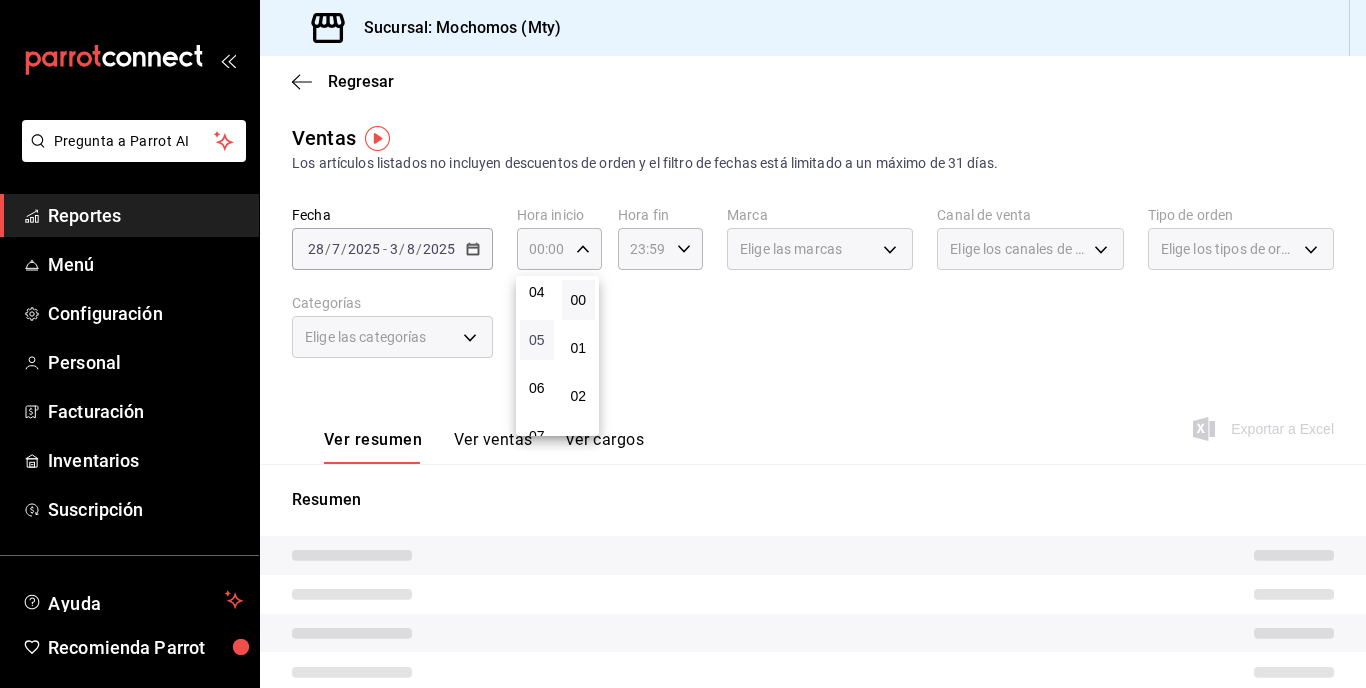 click on "05" at bounding box center (537, 340) 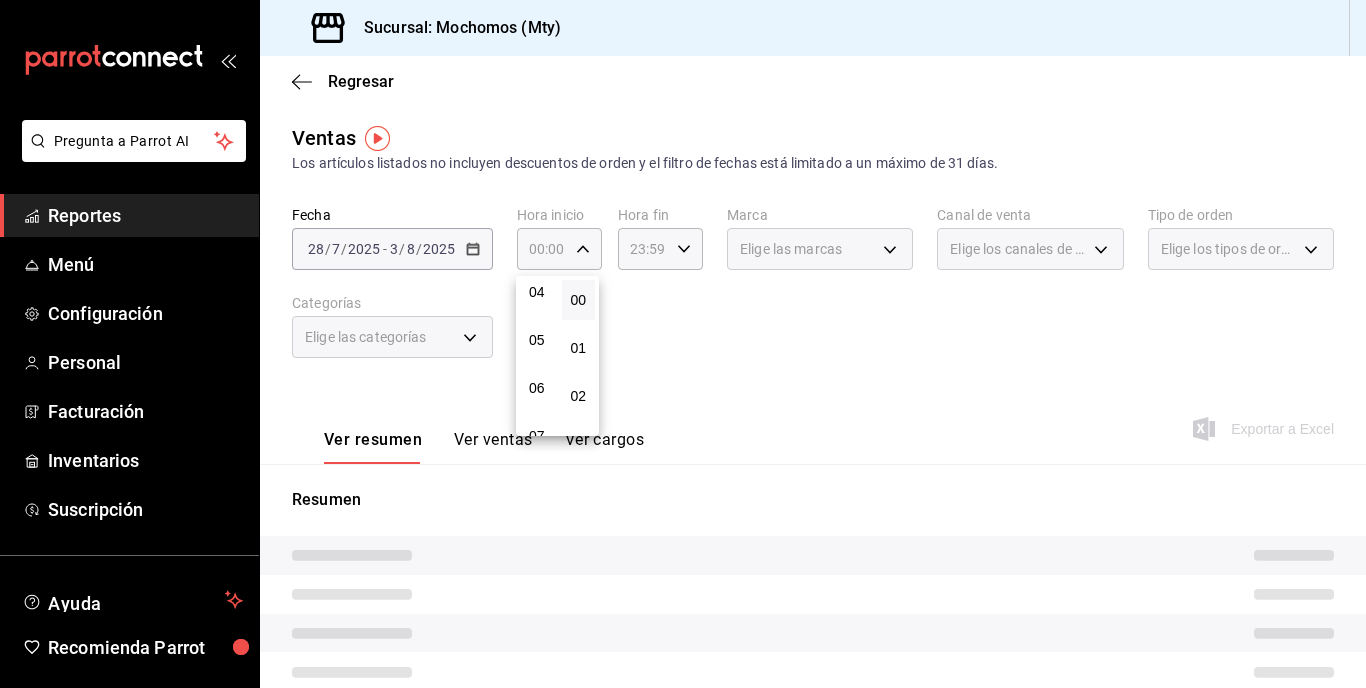 type on "05:00" 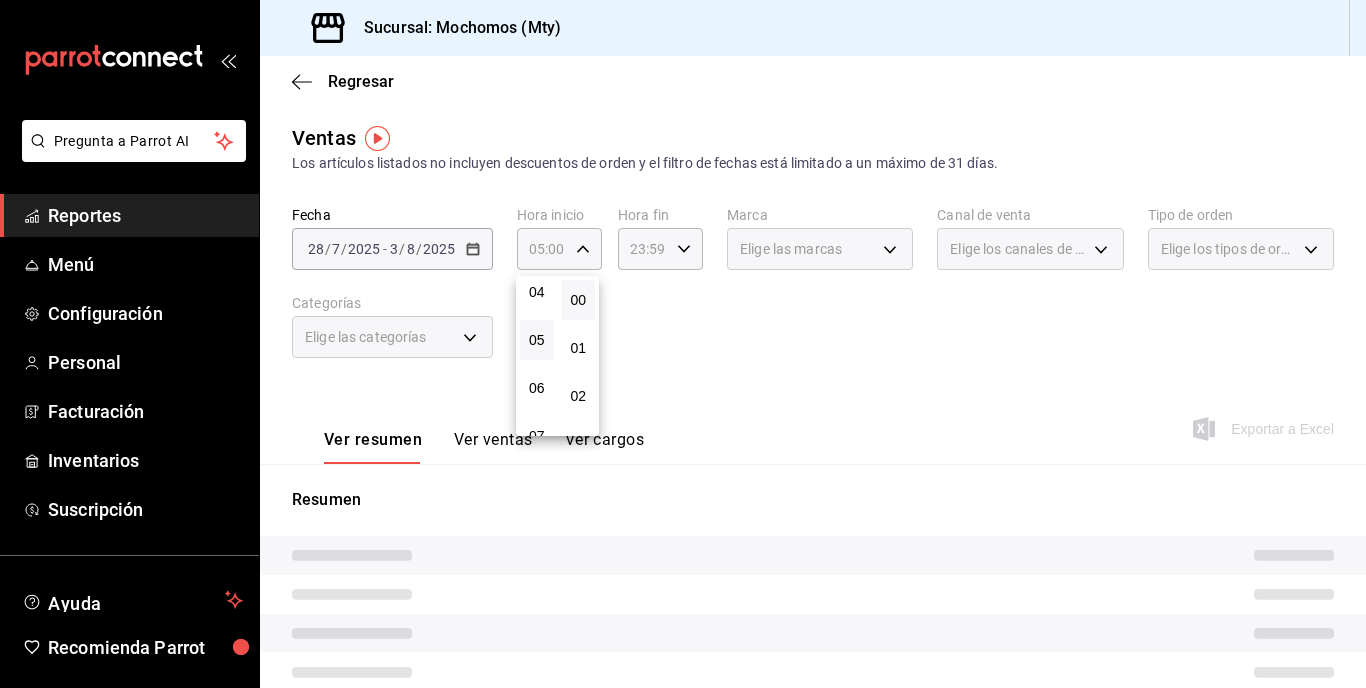 click at bounding box center (683, 344) 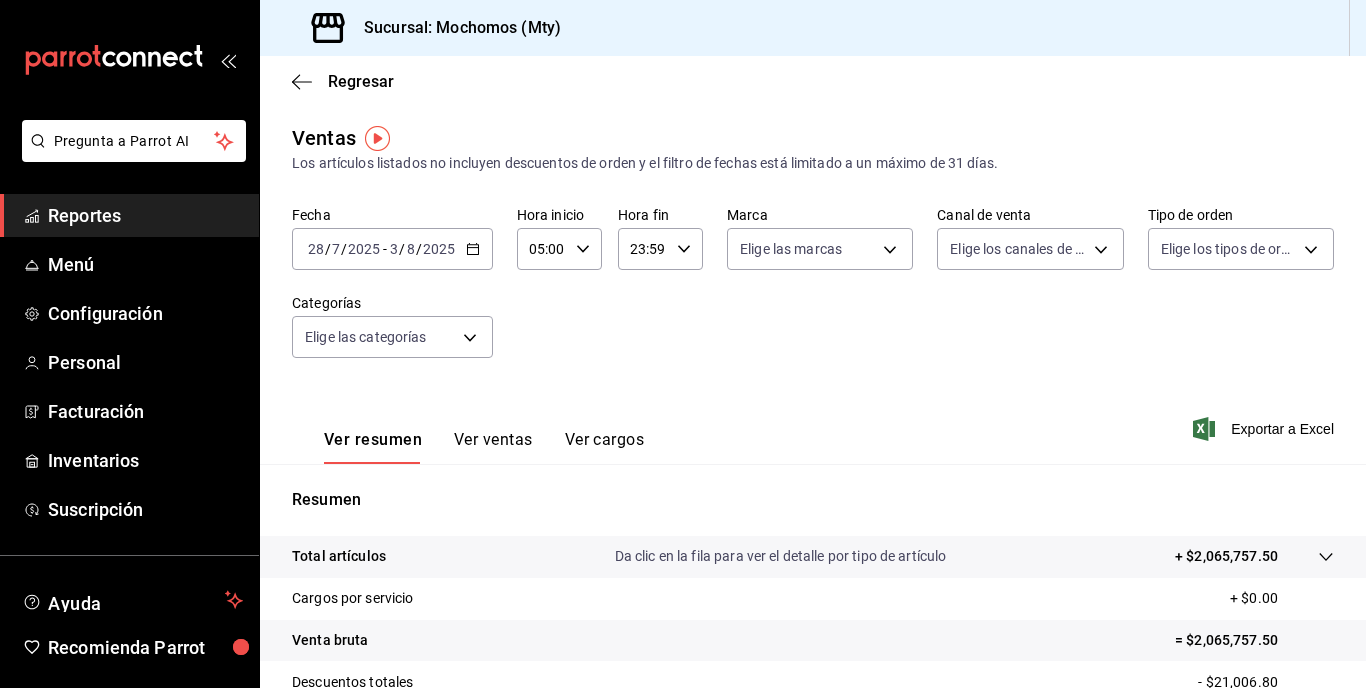 click on "23:59 Hora fin" at bounding box center (660, 249) 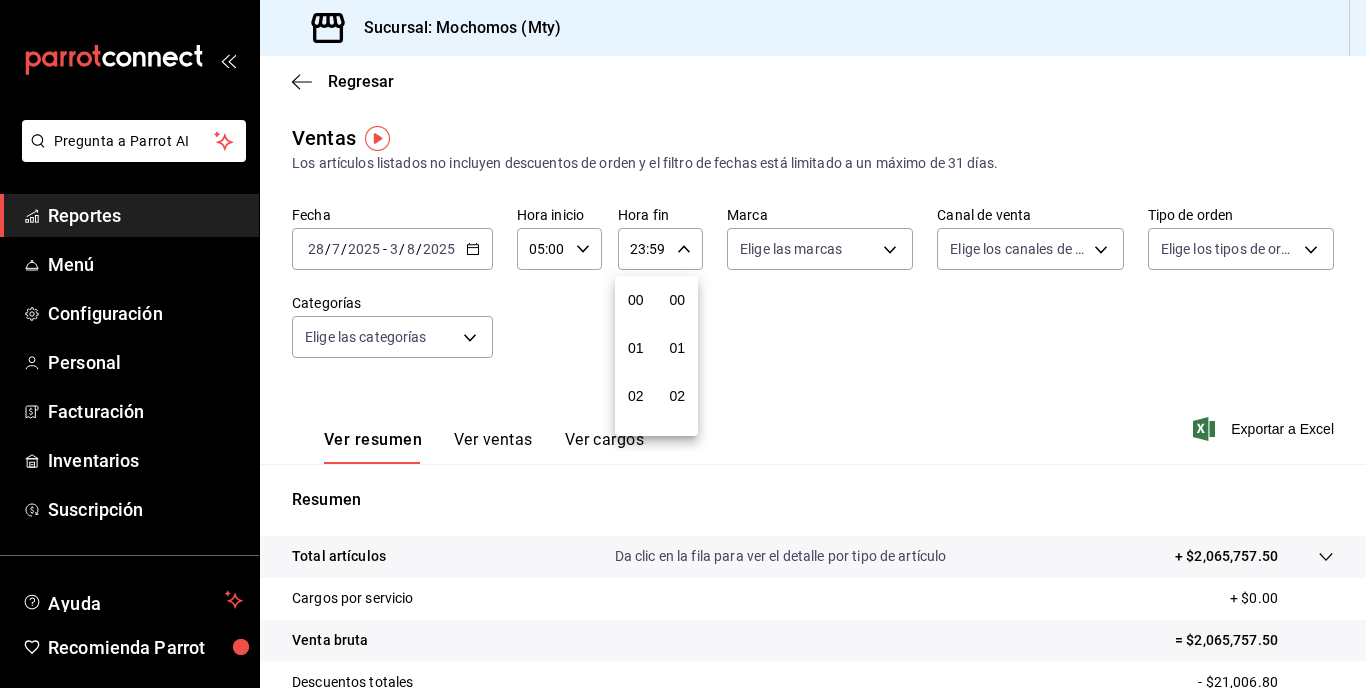 scroll, scrollTop: 992, scrollLeft: 0, axis: vertical 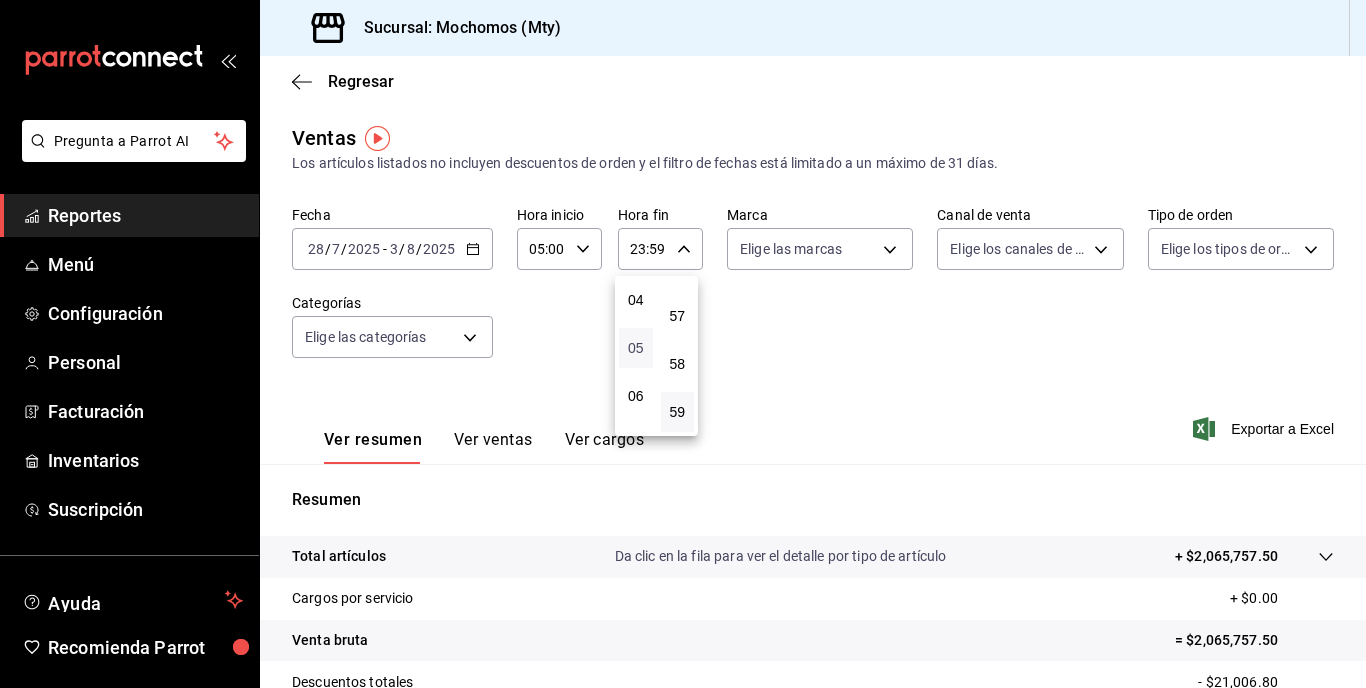 click on "05" at bounding box center [636, 348] 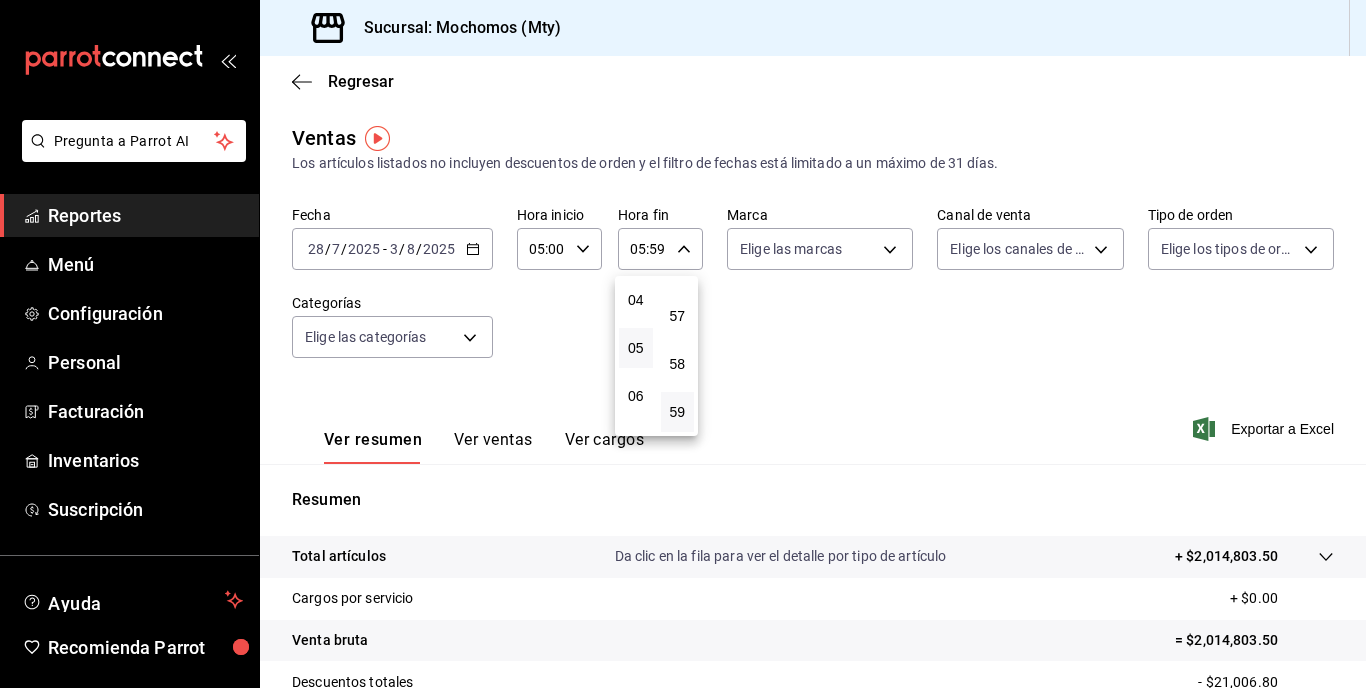 click at bounding box center [683, 344] 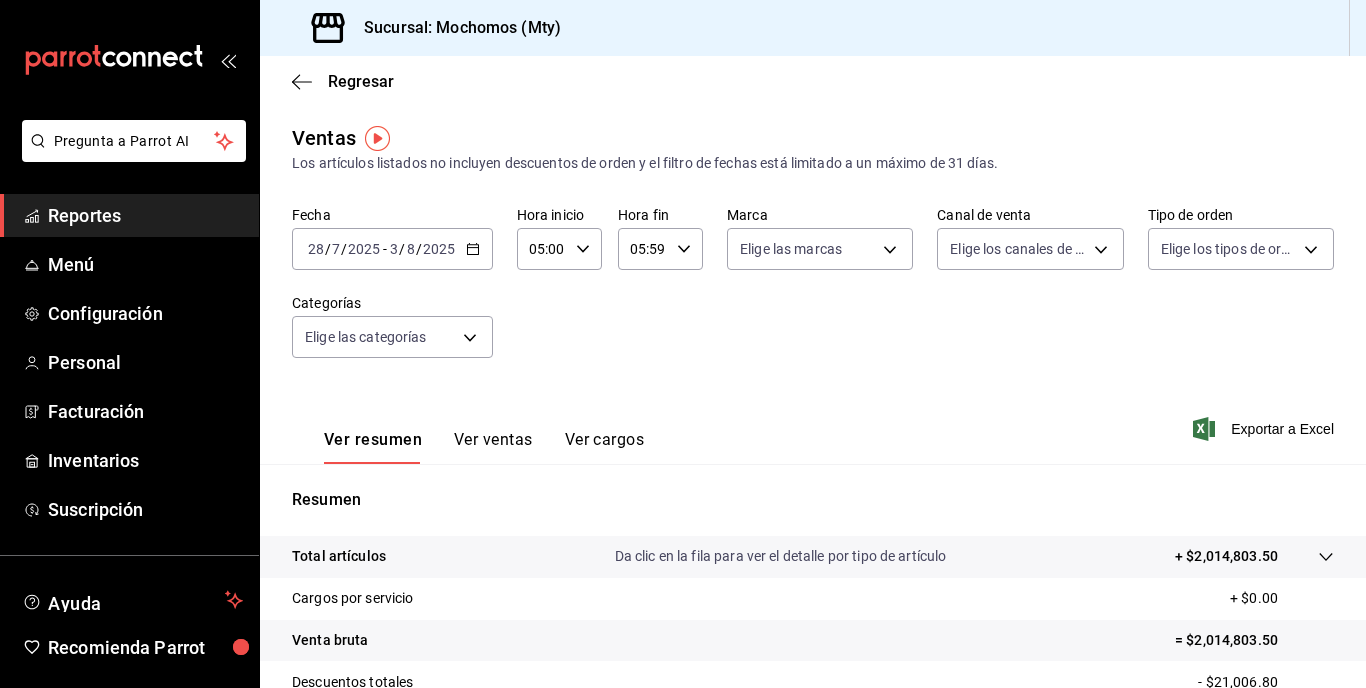 click on "Total artículos Da clic en la fila para ver el detalle por tipo de artículo + $2,014,803.50" at bounding box center (813, 557) 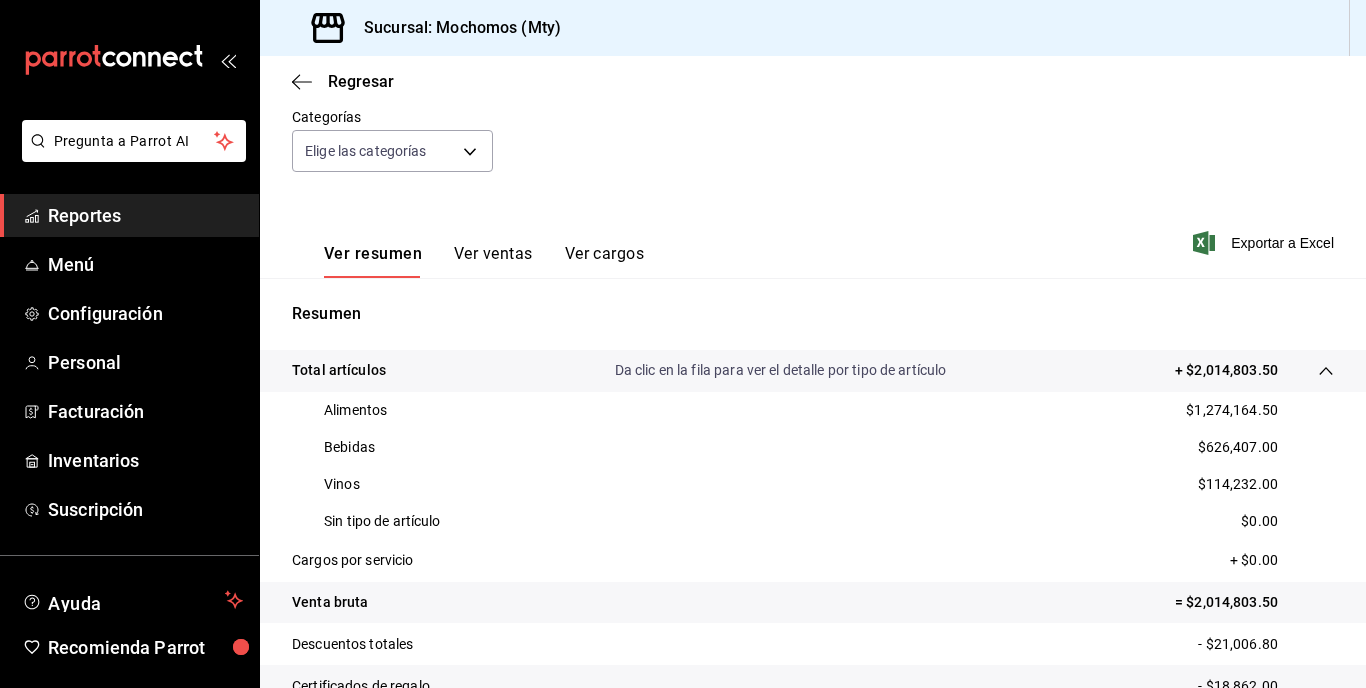 scroll, scrollTop: 300, scrollLeft: 0, axis: vertical 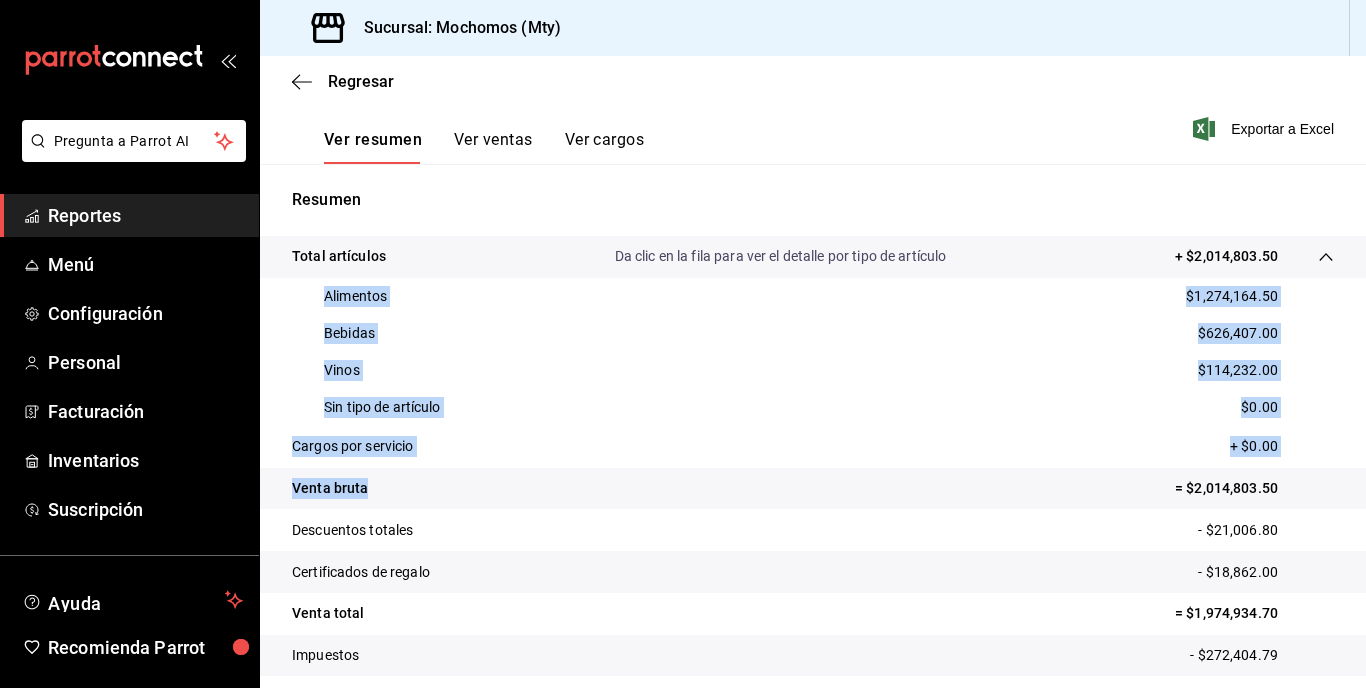 drag, startPoint x: 317, startPoint y: 284, endPoint x: 499, endPoint y: 485, distance: 271.15494 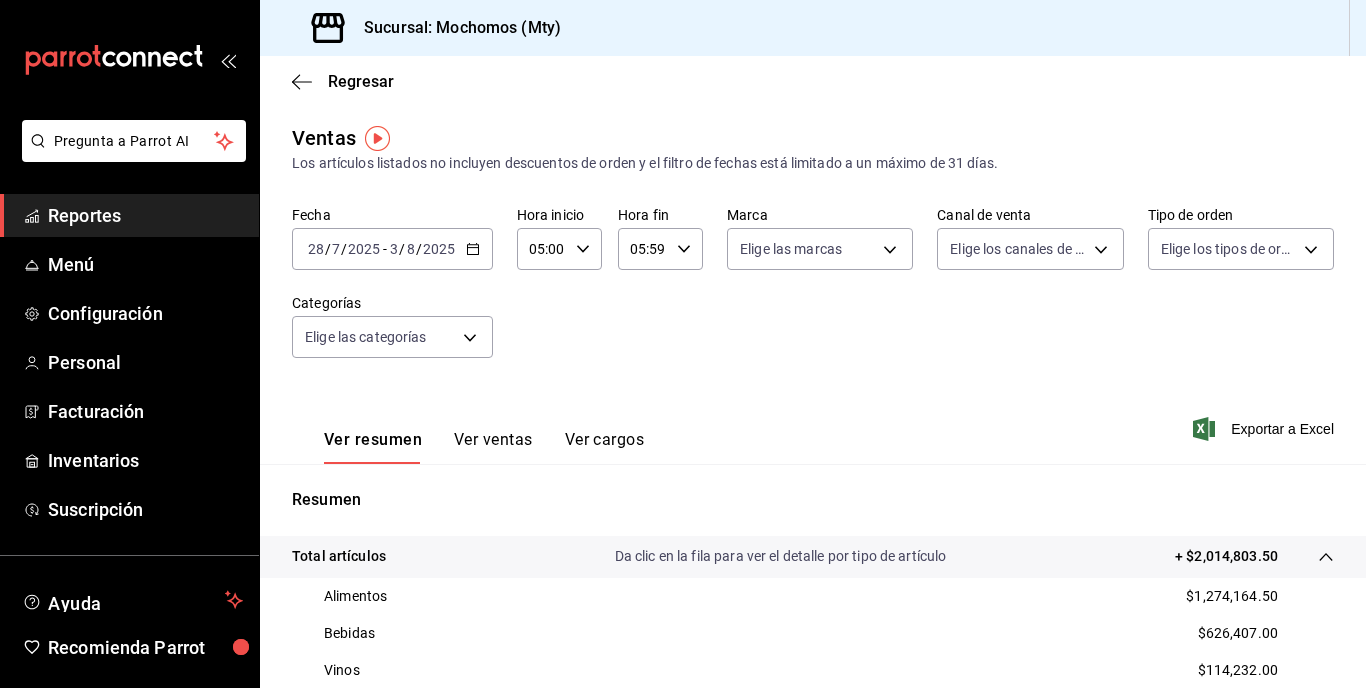 click on "2025" at bounding box center (439, 249) 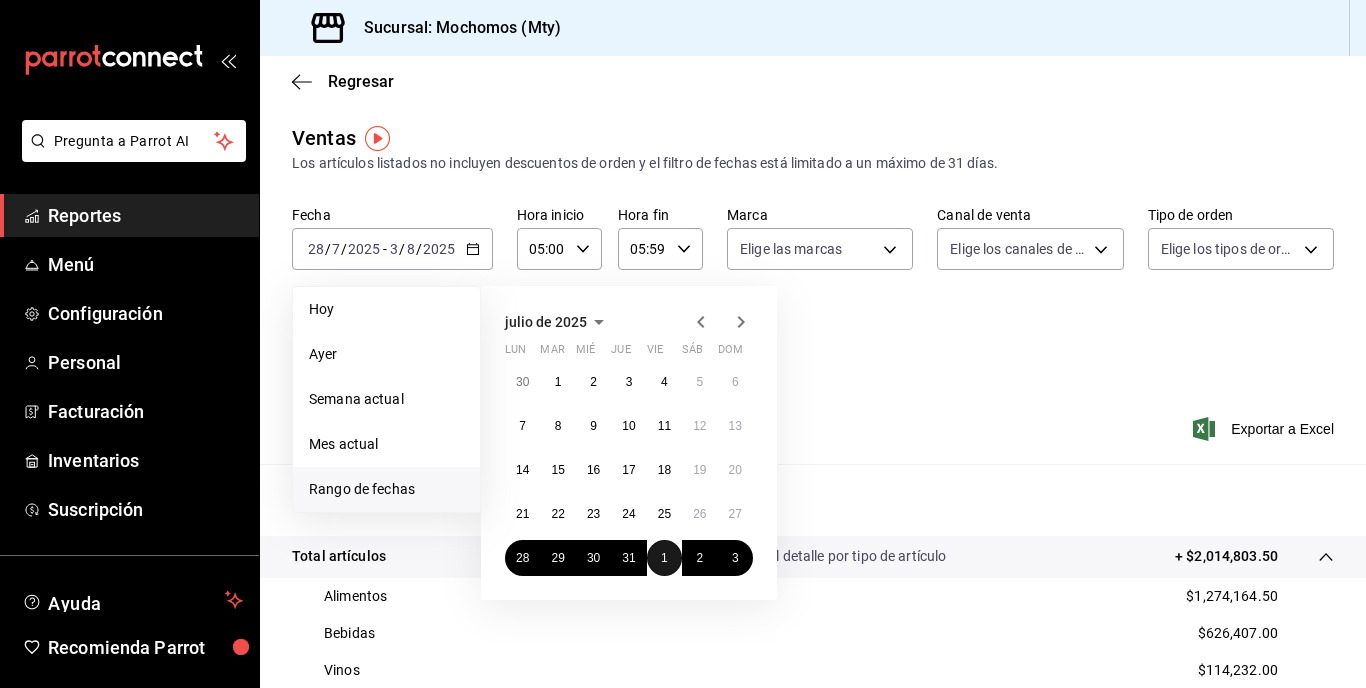 click on "1" at bounding box center [664, 558] 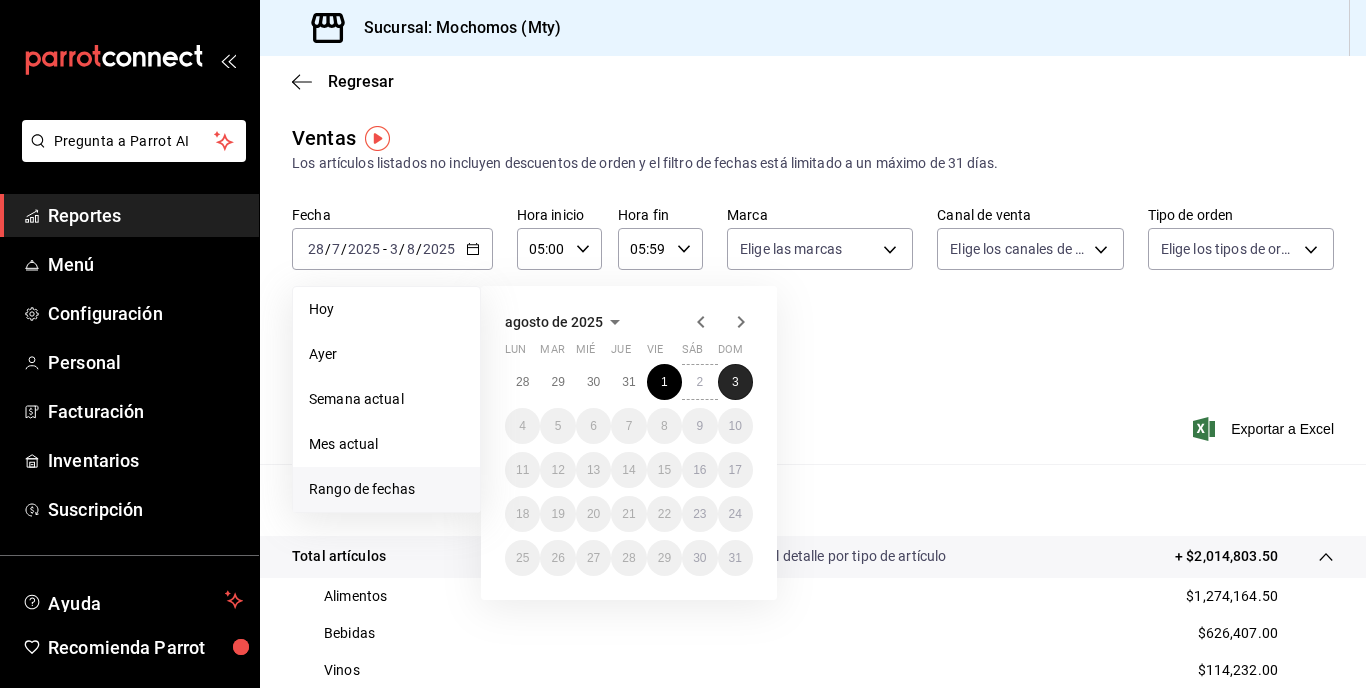 click on "3" at bounding box center (735, 382) 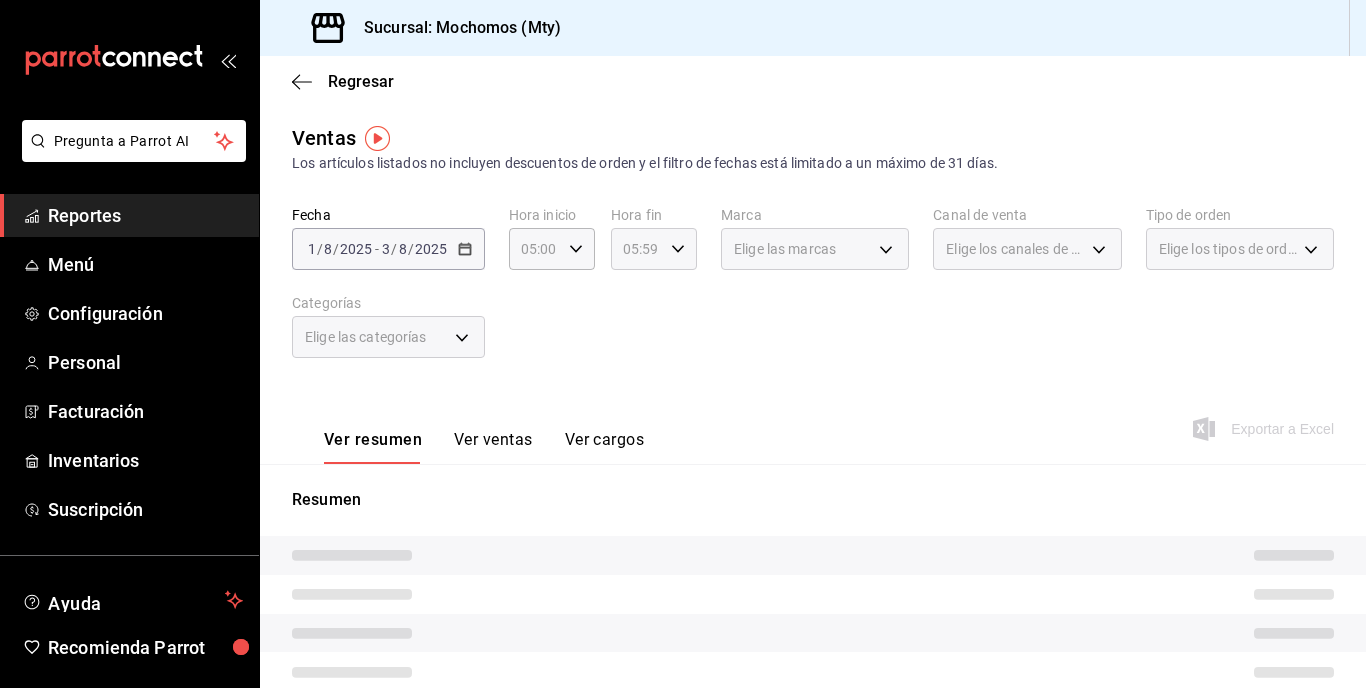 click 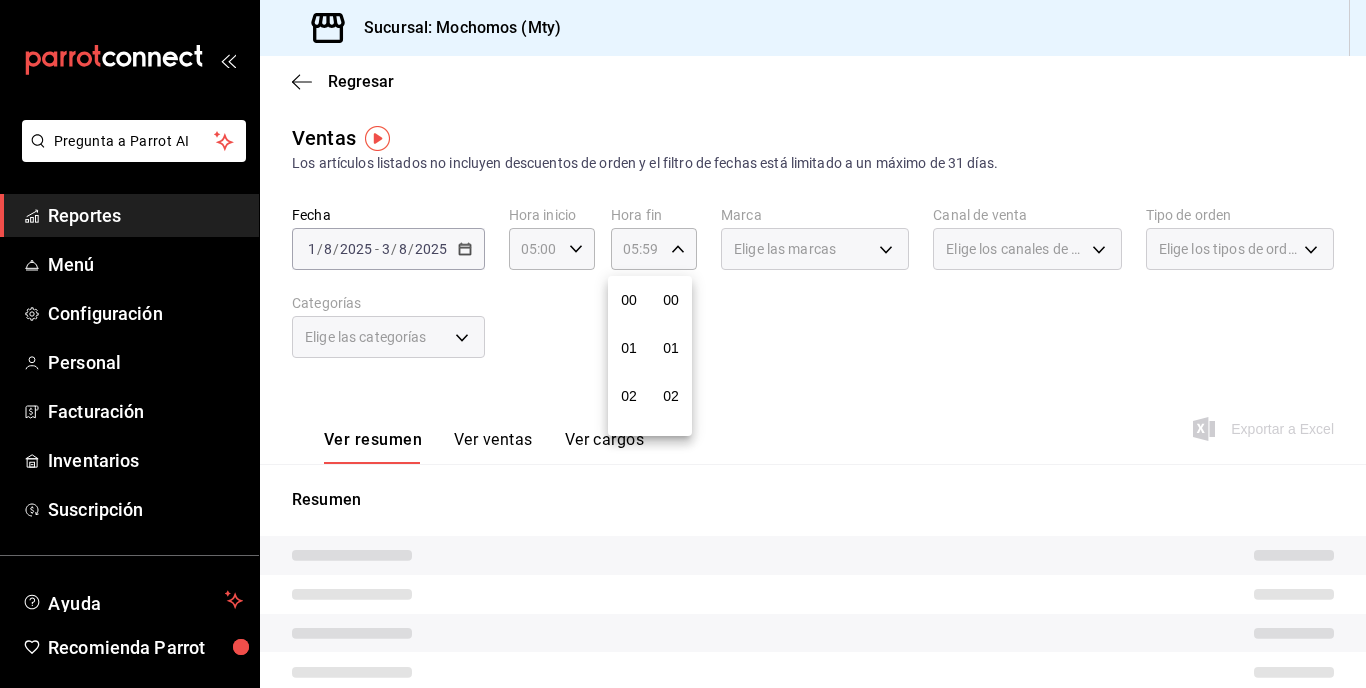 scroll, scrollTop: 240, scrollLeft: 0, axis: vertical 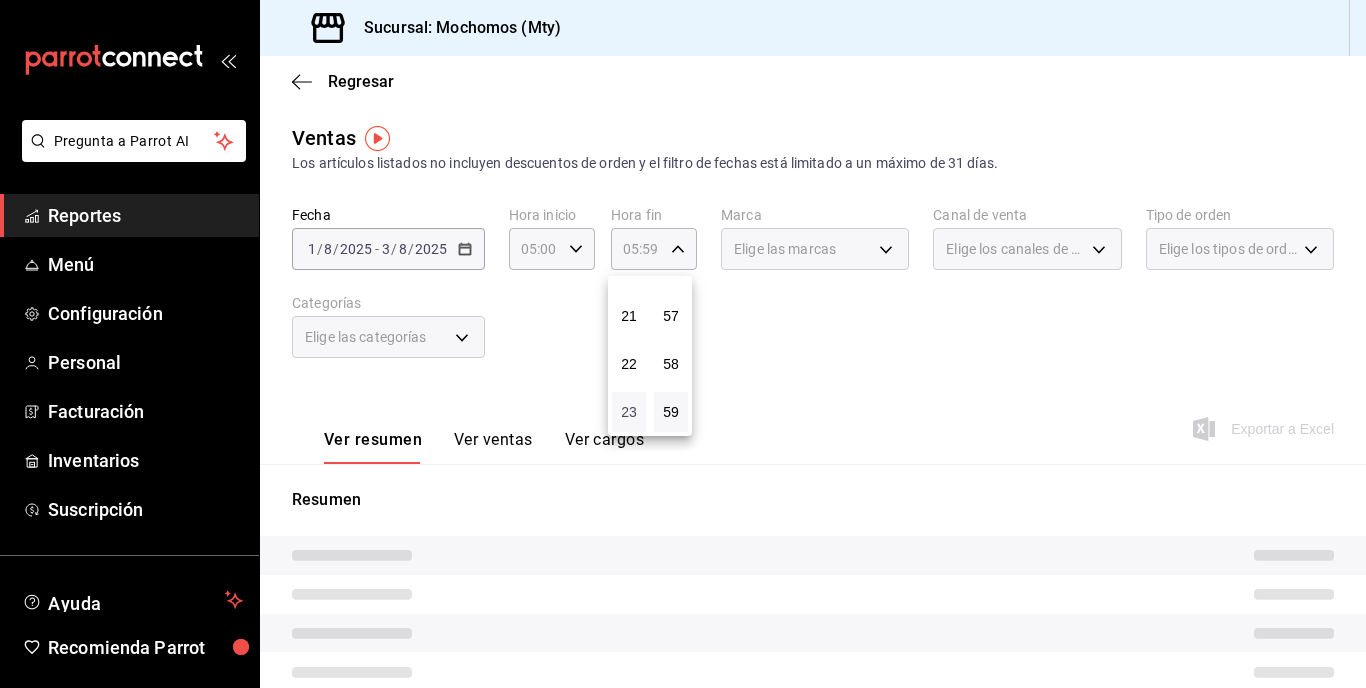 click on "23" at bounding box center [629, 412] 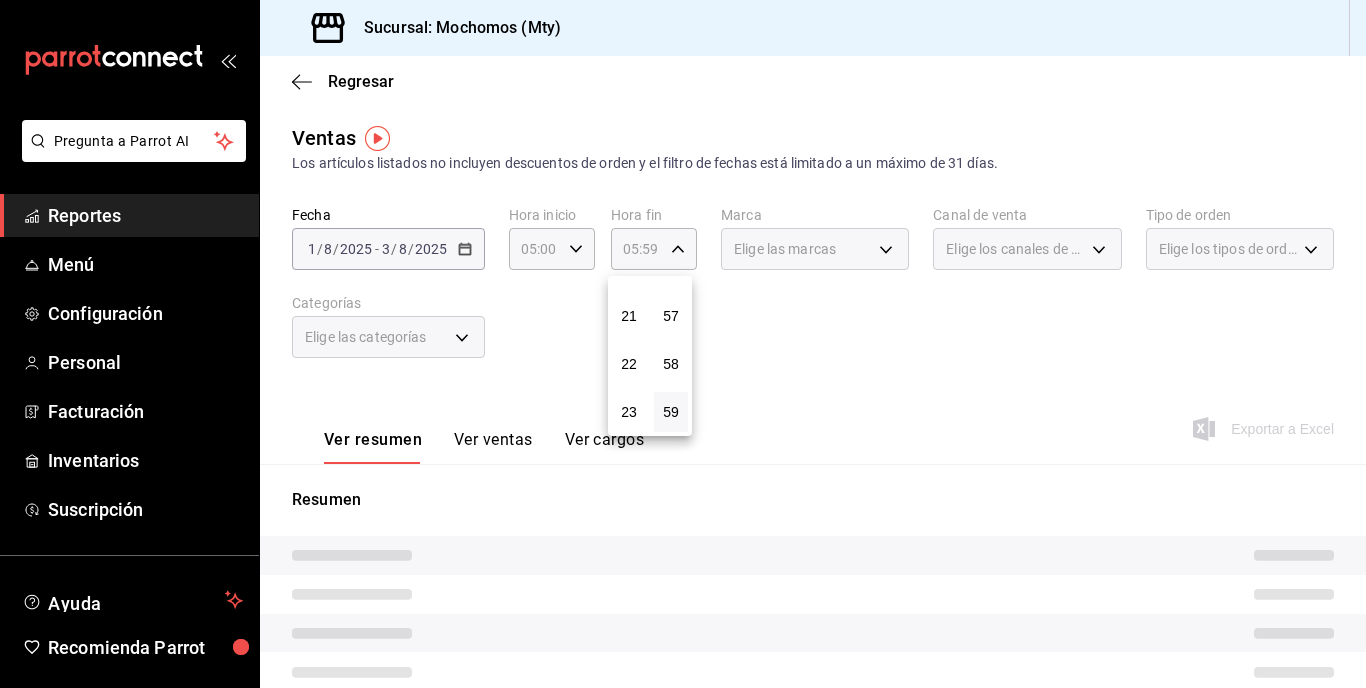 type on "23:59" 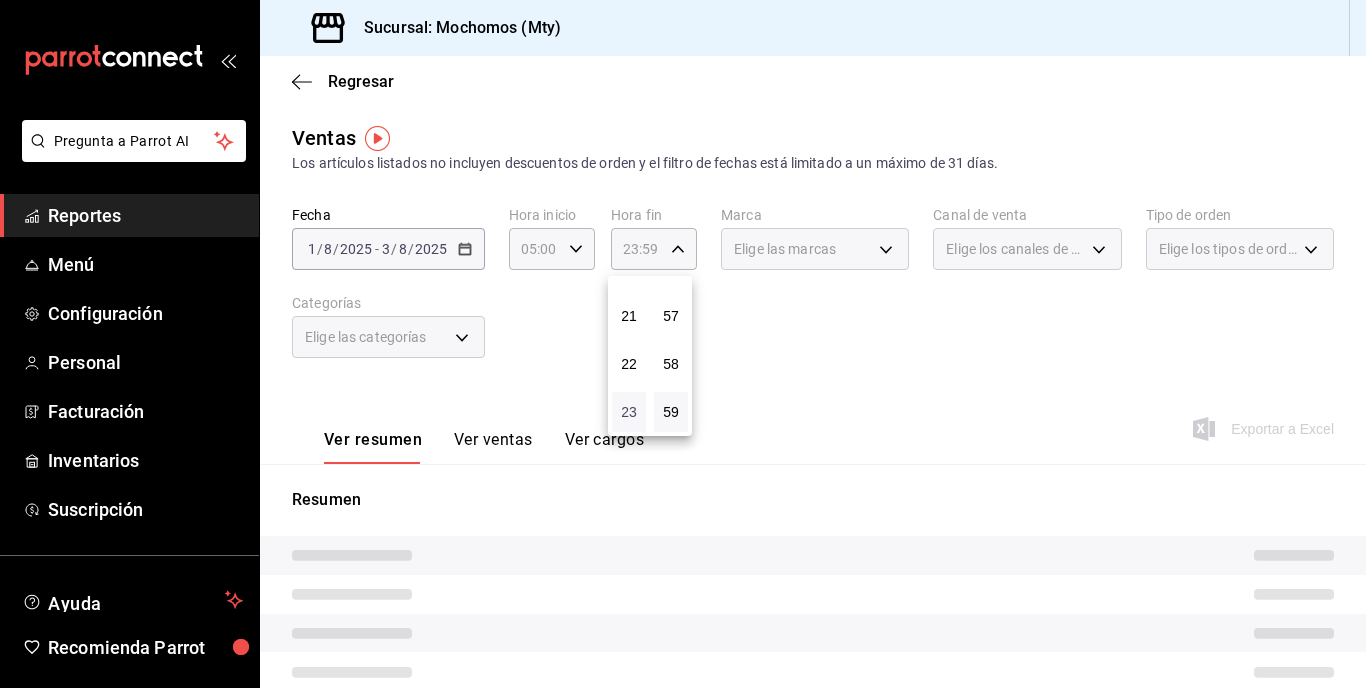 click on "23" at bounding box center (629, 412) 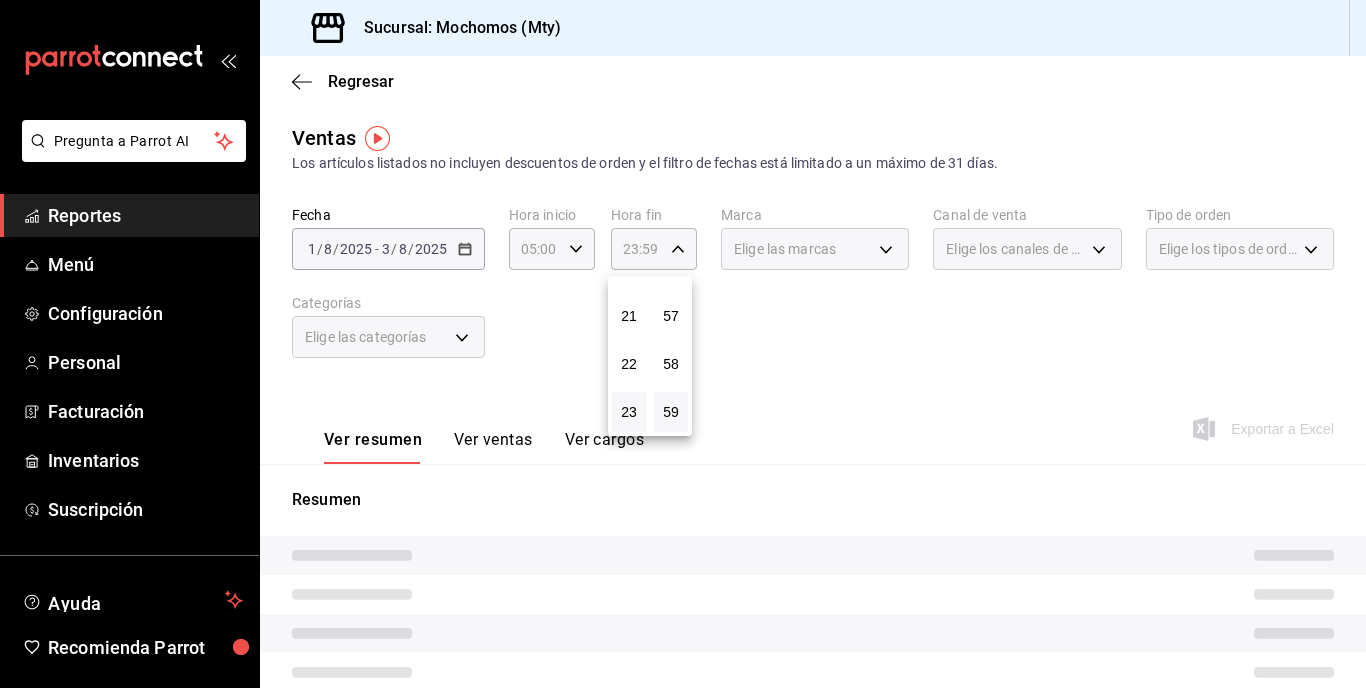 click at bounding box center (683, 344) 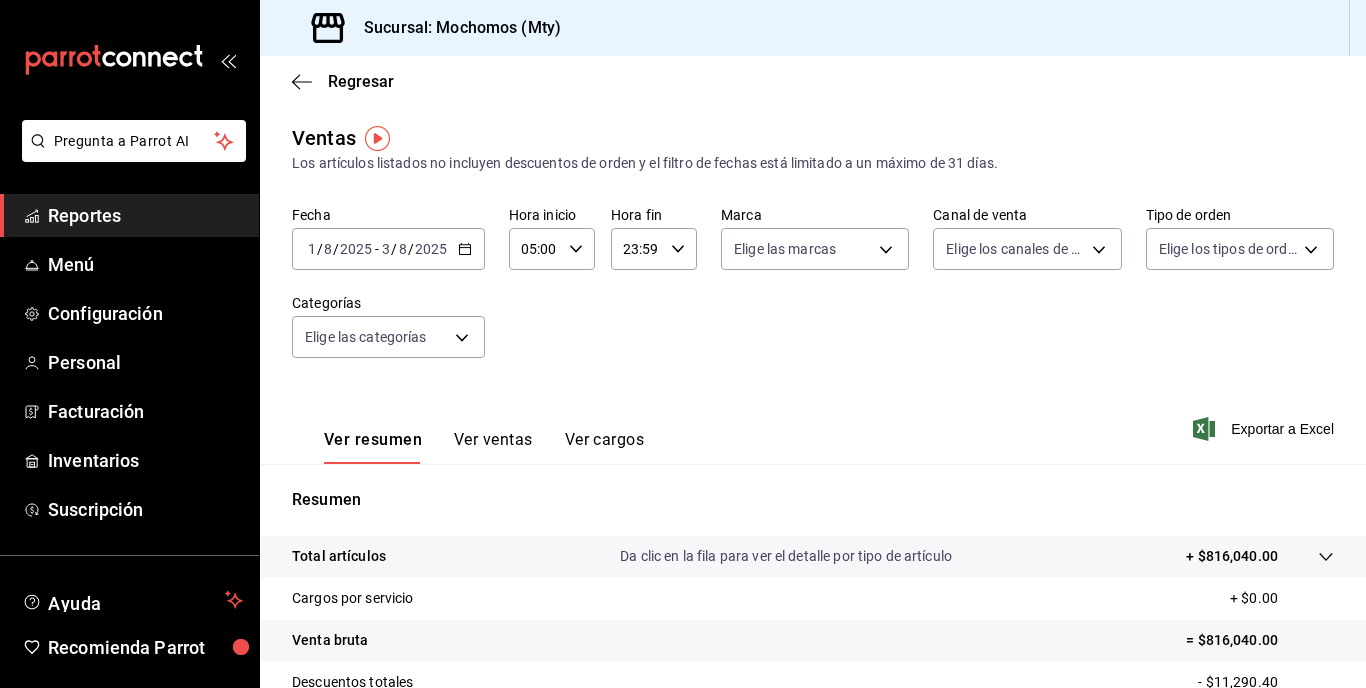 click on "Ver resumen Ver ventas Ver cargos Exportar a Excel" at bounding box center (813, 423) 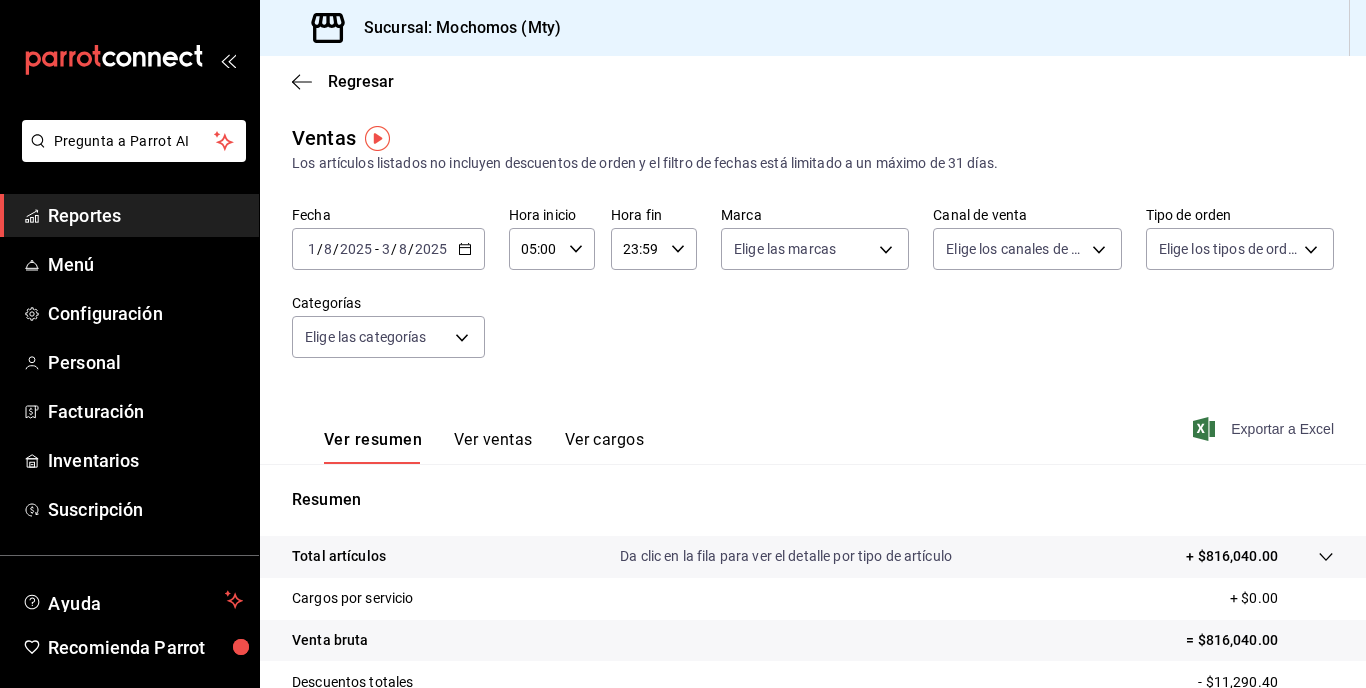 click on "Exportar a Excel" at bounding box center [1265, 429] 